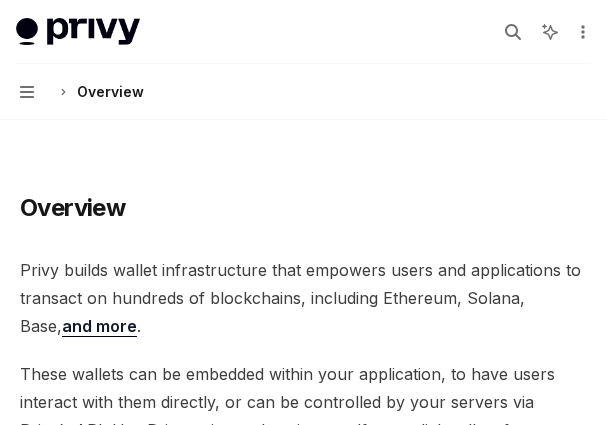 scroll, scrollTop: 0, scrollLeft: 0, axis: both 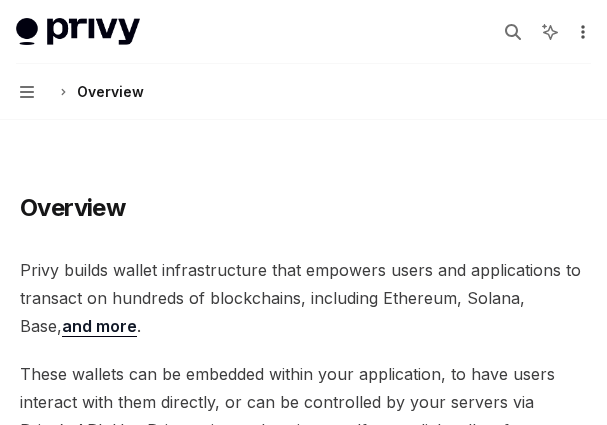 click 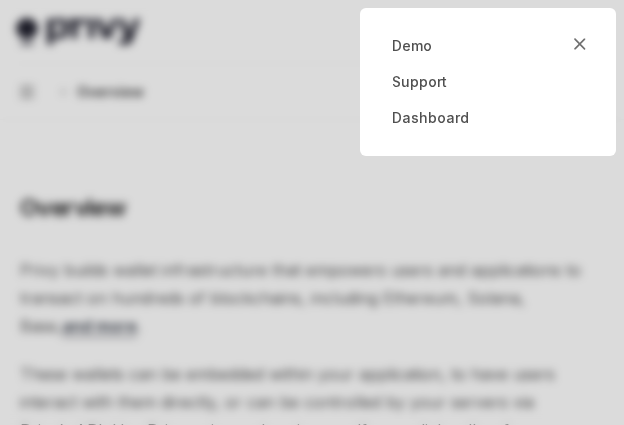 click at bounding box center [312, 212] 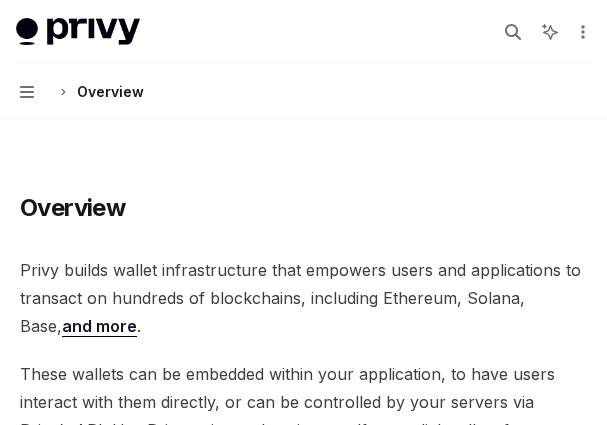 click on "Privy builds wallet infrastructure that empowers users and applications to transact on hundreds of blockchains, including Ethereum, Solana, Base,  and more ." at bounding box center [303, 298] 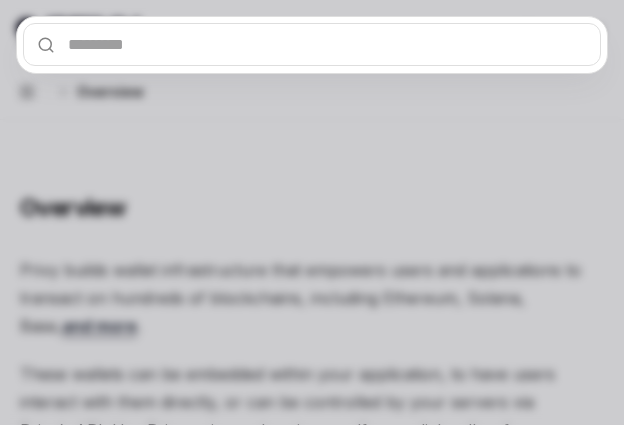 click at bounding box center [312, 44] 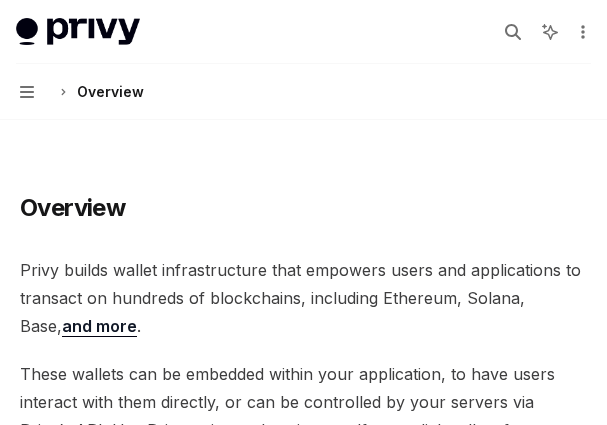 click on "Overview Privy builds wallet infrastructure that empowers users and applications to transact on hundreds of blockchains, including Ethereum, Solana, Base,  and more .
These wallets can be embedded within your application, to have users interact with them directly, or can be controlled by your servers via Privy’s API. Use Privy to instantly spin up self-custodial wallets for your users or create a fleet of your own.
Privy embedded wallets are built on globally distributed infrastructure to ensure high uptime and low latency. They leverage secure hardware (TEEs) to ensure only the rightful owner can control their wallet or access its keys.
Privy also supports users connecting external wallets (like Metamask or Phantom) to your app so they can bring their assets and online identity with them to your product if they already have a wallet.
​ Embedded wallets
​ Common usage
​ User wallets
pregenerate wallets export the key
​ Managed wallets
​ Features" at bounding box center [303, 2369] 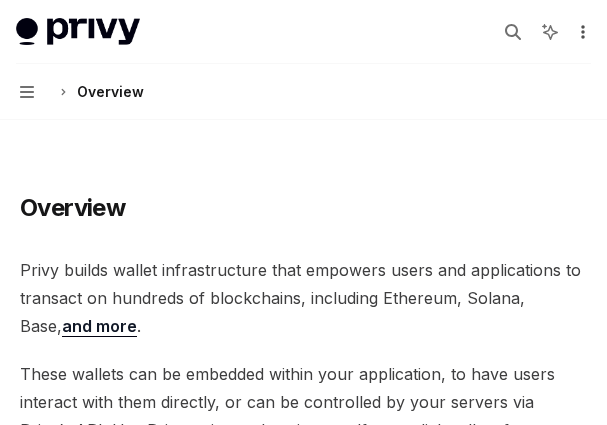 click 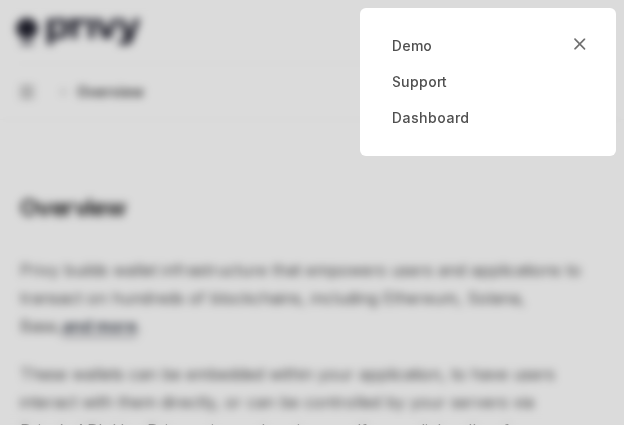 click at bounding box center [312, 212] 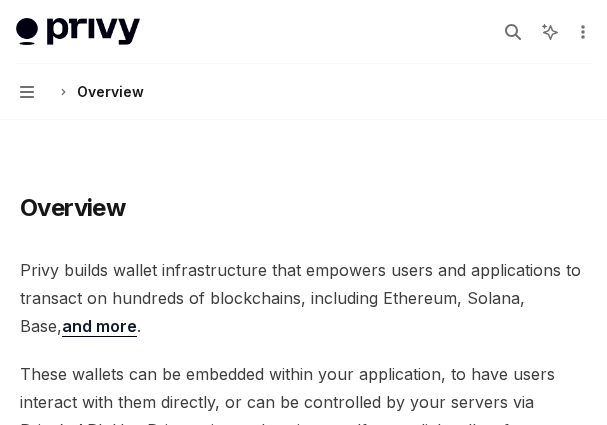 drag, startPoint x: 50, startPoint y: 309, endPoint x: 40, endPoint y: 283, distance: 27.856777 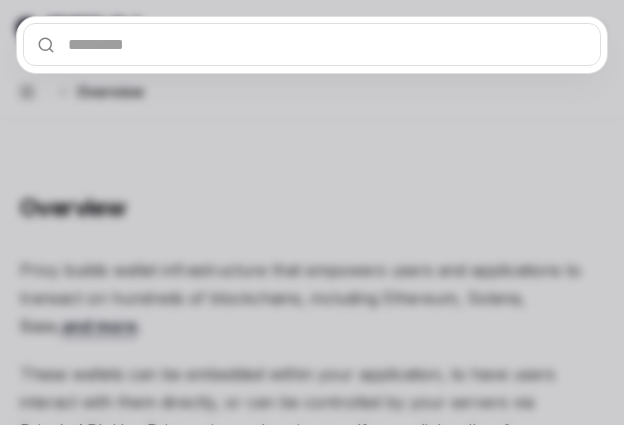 click at bounding box center (312, 44) 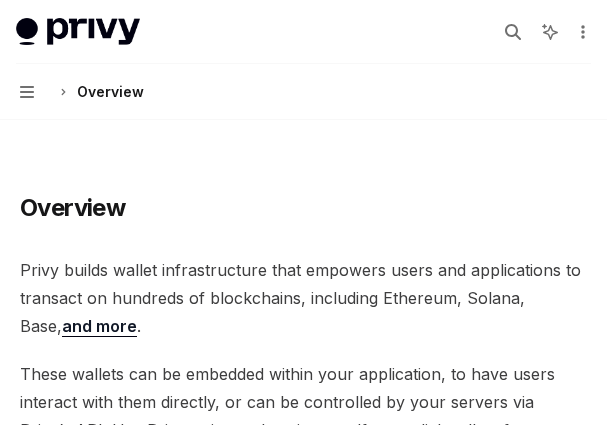 click on "Overview Privy builds wallet infrastructure that empowers users and applications to transact on hundreds of blockchains, including Ethereum, Solana, Base,  and more .
These wallets can be embedded within your application, to have users interact with them directly, or can be controlled by your servers via Privy’s API. Use Privy to instantly spin up self-custodial wallets for your users or create a fleet of your own.
Privy embedded wallets are built on globally distributed infrastructure to ensure high uptime and low latency. They leverage secure hardware (TEEs) to ensure only the rightful owner can control their wallet or access its keys.
Privy also supports users connecting external wallets (like Metamask or Phantom) to your app so they can bring their assets and online identity with them to your product if they already have a wallet.
​ Embedded wallets
​ Common usage
​ User wallets
pregenerate wallets export the key
​ Managed wallets
​ Features" at bounding box center (303, 2369) 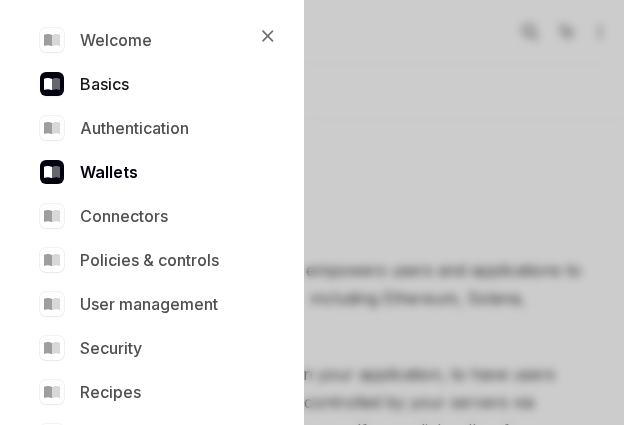 click on "Basics" at bounding box center (148, 84) 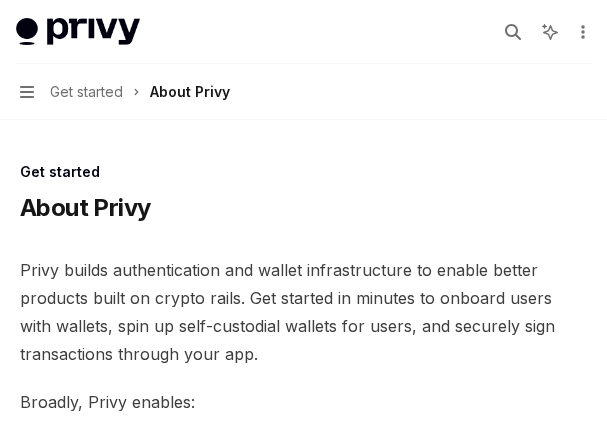 click on "Navigation Get started About Privy" at bounding box center (125, 92) 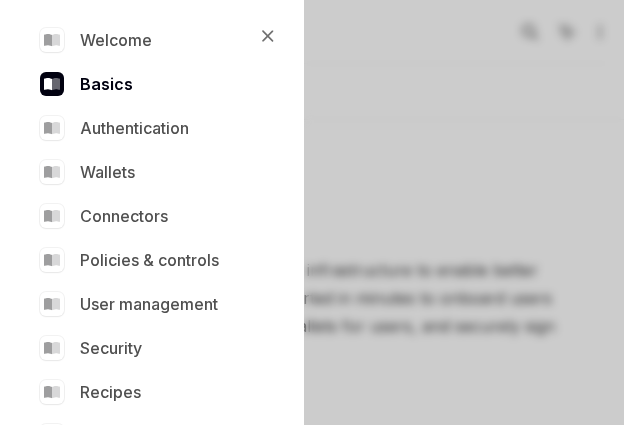 click on "Welcome Basics Authentication Wallets Connectors Policies & controls User management Security Recipes API reference" at bounding box center (148, 238) 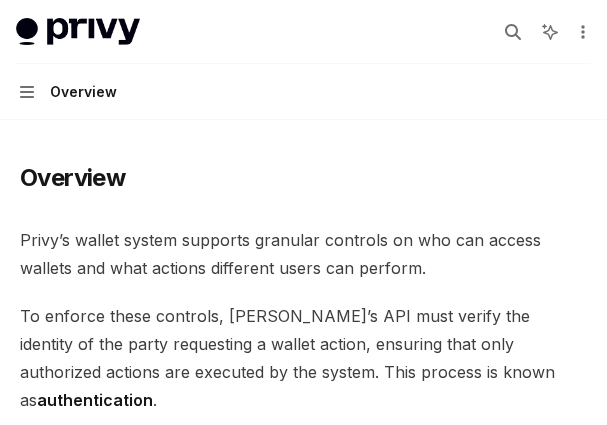click on "Privy’s wallet system supports granular controls on who can access wallets and what actions different users can perform." at bounding box center [303, 254] 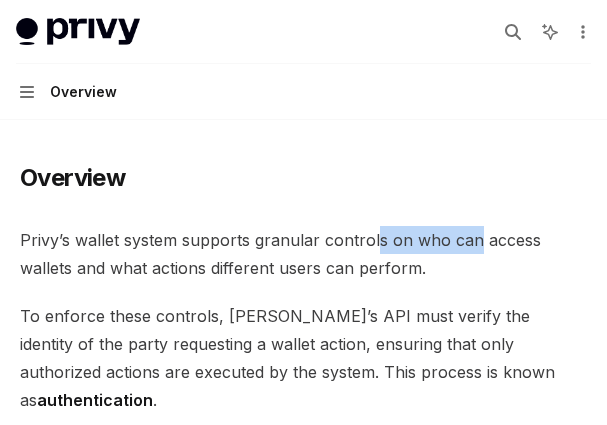 click on "Privy’s wallet system supports granular controls on who can access wallets and what actions different users can perform." at bounding box center (303, 254) 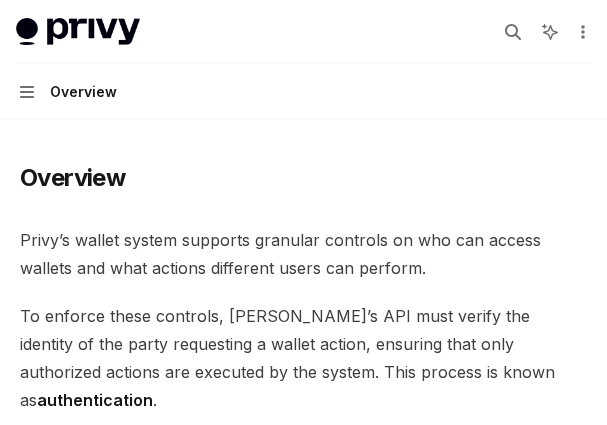 click on "Privy’s wallet system supports granular controls on who can access wallets and what actions different users can perform." at bounding box center [303, 254] 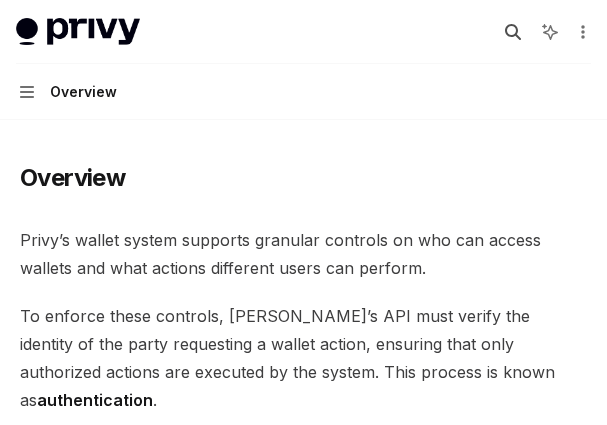 click 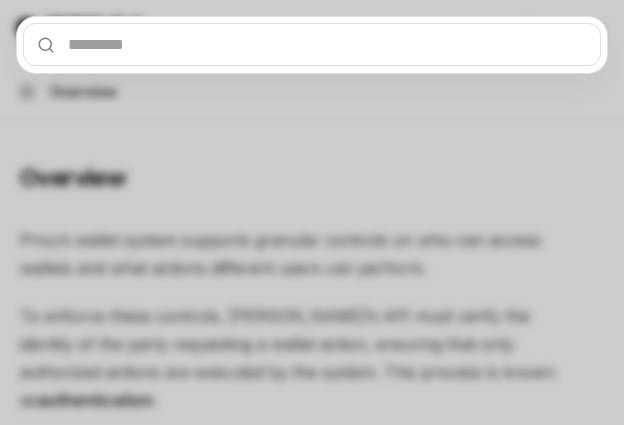 click at bounding box center [312, 44] 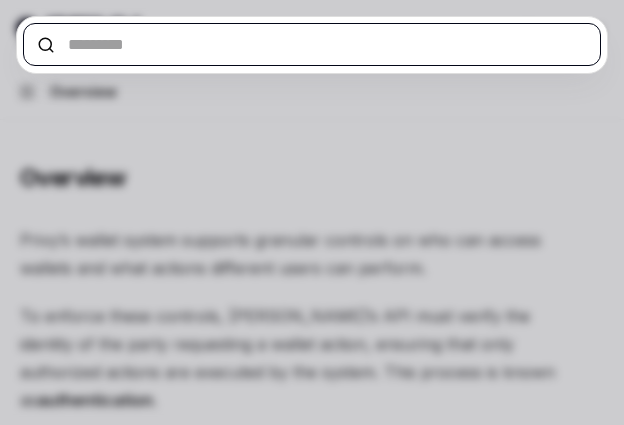 click at bounding box center (312, 44) 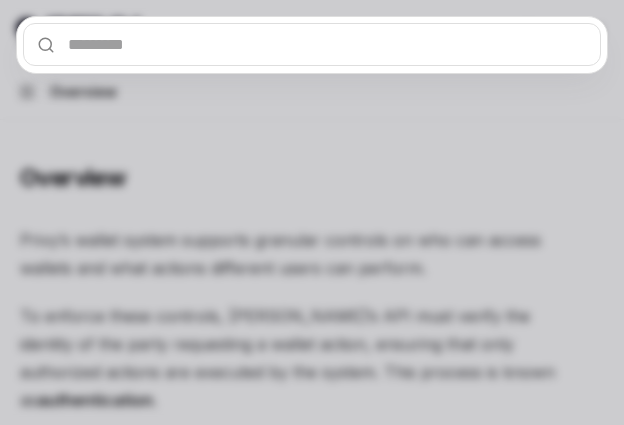 click at bounding box center (312, 212) 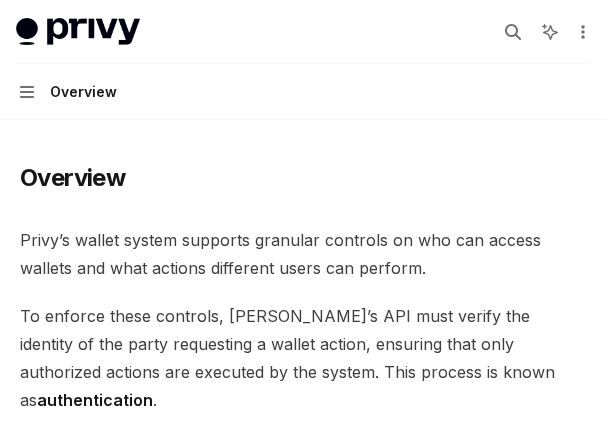 click on "Overview Privy’s wallet system supports granular controls on who can access wallets and what actions different users can perform.
To enforce these controls, [PERSON_NAME]’s API must verify the identity of the party requesting a wallet action, ensuring that only authorized actions are executed by the system. This process is known as  authentication .
Privy supports both  API authentication  and  user authentication  for authenticating access to wallets.
​ API authentication
With  API authentication , Privy authenticates a request from your server directly using an  API secret . This ensures that [PERSON_NAME] only executes requests sent by your servers alone, and no other party.
In addition to the API secret, you can also configure  authorization keys  that control specific wallets, policies, and other resources. Any requests to use or update these resources require a signature from the corresponding authorization key. This allows you to enforce granular controls on all Privy resources.
​
SMS" at bounding box center (303, 1464) 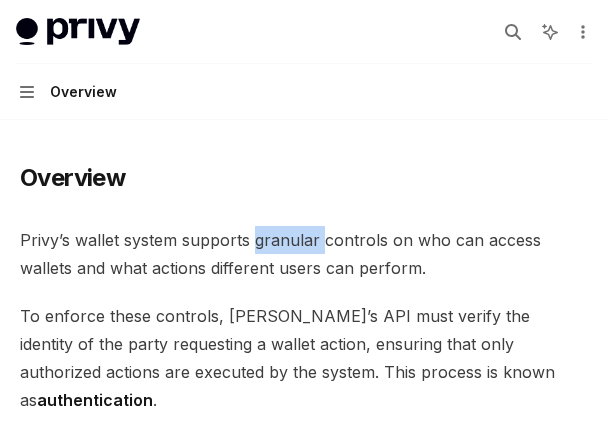 click on "Overview Privy’s wallet system supports granular controls on who can access wallets and what actions different users can perform.
To enforce these controls, [PERSON_NAME]’s API must verify the identity of the party requesting a wallet action, ensuring that only authorized actions are executed by the system. This process is known as  authentication .
Privy supports both  API authentication  and  user authentication  for authenticating access to wallets.
​ API authentication
With  API authentication , Privy authenticates a request from your server directly using an  API secret . This ensures that [PERSON_NAME] only executes requests sent by your servers alone, and no other party.
In addition to the API secret, you can also configure  authorization keys  that control specific wallets, policies, and other resources. Any requests to use or update these resources require a signature from the corresponding authorization key. This allows you to enforce granular controls on all Privy resources.
​
SMS" at bounding box center (303, 1544) 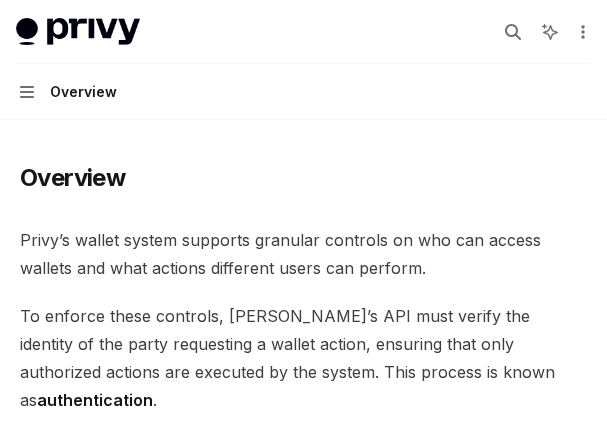 click on "Overview Privy’s wallet system supports granular controls on who can access wallets and what actions different users can perform.
To enforce these controls, [PERSON_NAME]’s API must verify the identity of the party requesting a wallet action, ensuring that only authorized actions are executed by the system. This process is known as  authentication .
Privy supports both  API authentication  and  user authentication  for authenticating access to wallets.
​ API authentication
With  API authentication , Privy authenticates a request from your server directly using an  API secret . This ensures that [PERSON_NAME] only executes requests sent by your servers alone, and no other party.
In addition to the API secret, you can also configure  authorization keys  that control specific wallets, policies, and other resources. Any requests to use or update these resources require a signature from the corresponding authorization key. This allows you to enforce granular controls on all Privy resources.
​
SMS" at bounding box center [303, 1544] 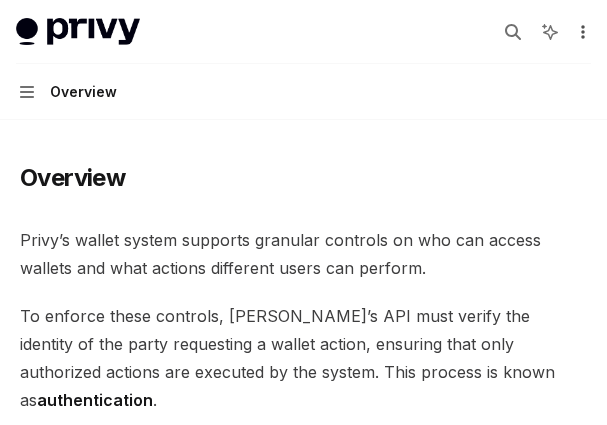 click 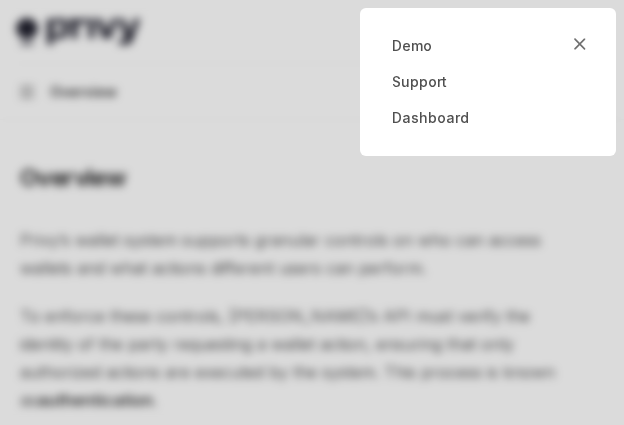 click at bounding box center (312, 212) 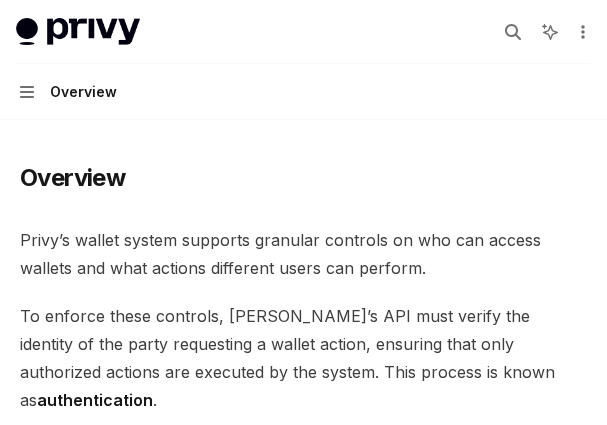 click on "Privy docs  home page Search... Ctrl  K Ask AI Demo Support Dashboard Dashboard Search... Navigation Overview" at bounding box center (303, 60) 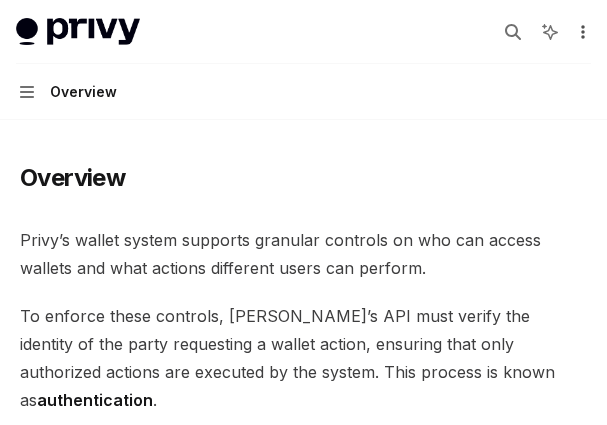click 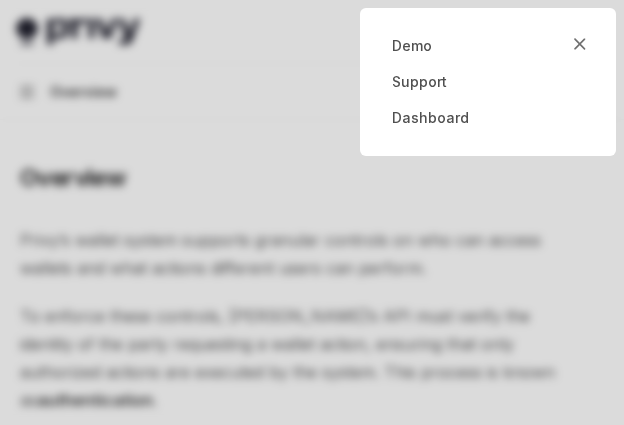 click at bounding box center [312, 212] 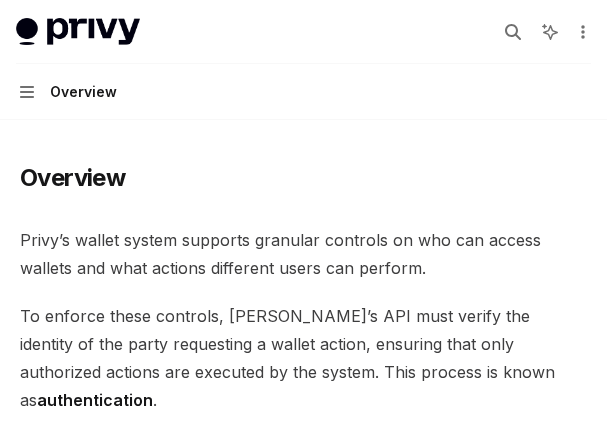 click on "Overview Privy’s wallet system supports granular controls on who can access wallets and what actions different users can perform.
To enforce these controls, [PERSON_NAME]’s API must verify the identity of the party requesting a wallet action, ensuring that only authorized actions are executed by the system. This process is known as  authentication .
Privy supports both  API authentication  and  user authentication  for authenticating access to wallets.
​ API authentication
With  API authentication , Privy authenticates a request from your server directly using an  API secret . This ensures that [PERSON_NAME] only executes requests sent by your servers alone, and no other party.
In addition to the API secret, you can also configure  authorization keys  that control specific wallets, policies, and other resources. Any requests to use or update these resources require a signature from the corresponding authorization key. This allows you to enforce granular controls on all Privy resources.
​
SMS" at bounding box center (303, 1464) 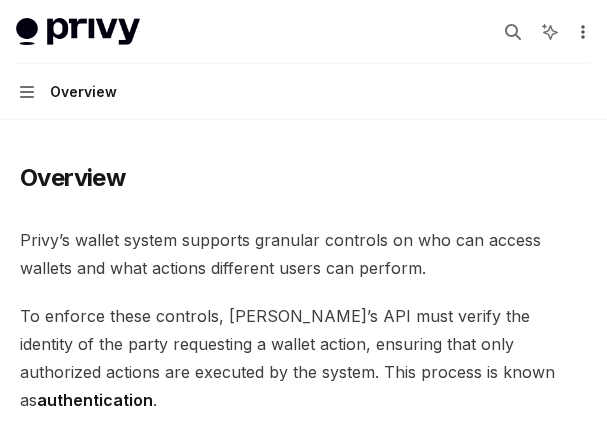 click 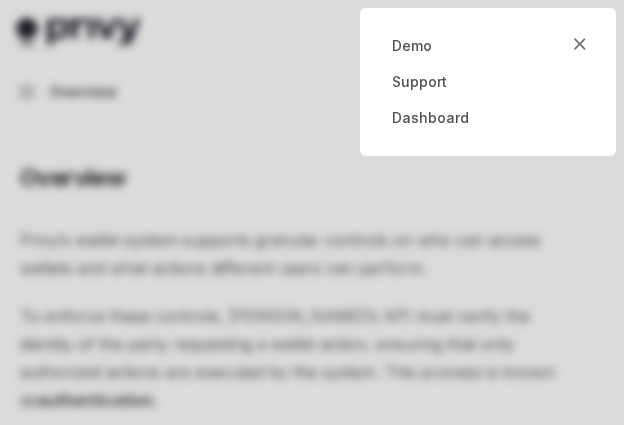 click at bounding box center [312, 212] 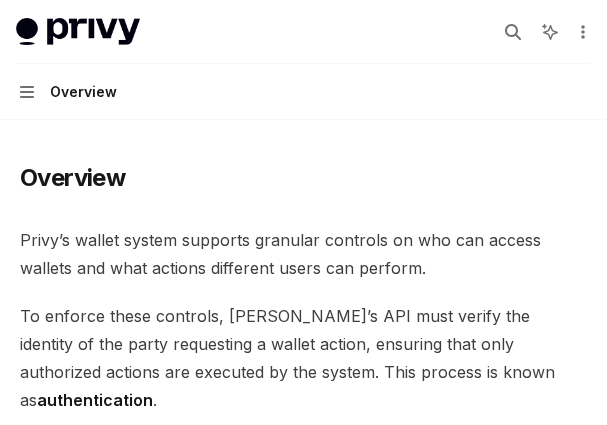 click on "Privy’s wallet system supports granular controls on who can access wallets and what actions different users can perform." at bounding box center [303, 254] 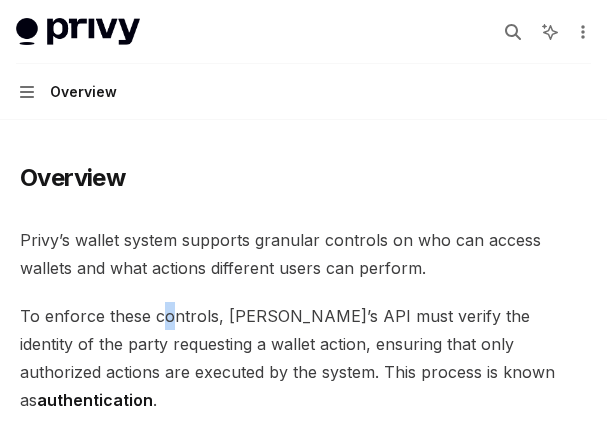 click on "To enforce these controls, [PERSON_NAME]’s API must verify the identity of the party requesting a wallet action, ensuring that only authorized actions are executed by the system. This process is known as  authentication ." at bounding box center (303, 358) 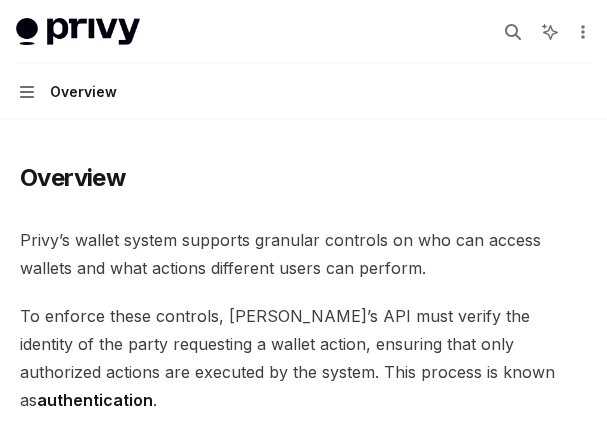 drag, startPoint x: 177, startPoint y: 333, endPoint x: 187, endPoint y: 335, distance: 10.198039 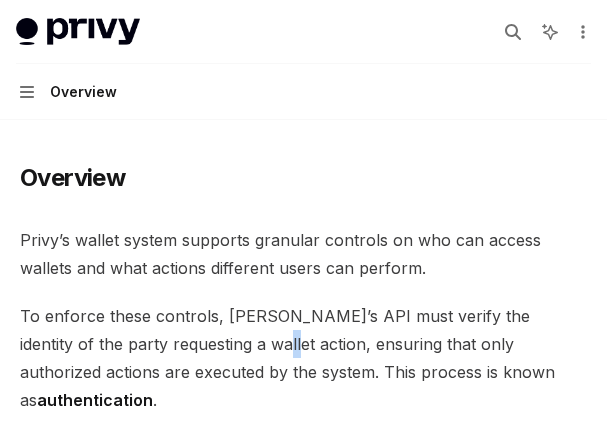 drag, startPoint x: 192, startPoint y: 338, endPoint x: 228, endPoint y: 356, distance: 40.24922 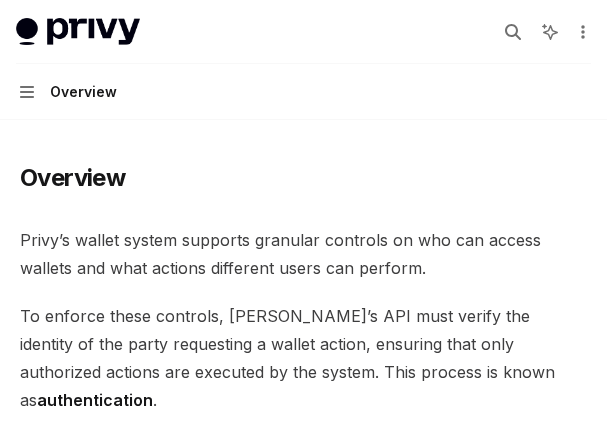 click on "To enforce these controls, [PERSON_NAME]’s API must verify the identity of the party requesting a wallet action, ensuring that only authorized actions are executed by the system. This process is known as  authentication ." at bounding box center [303, 358] 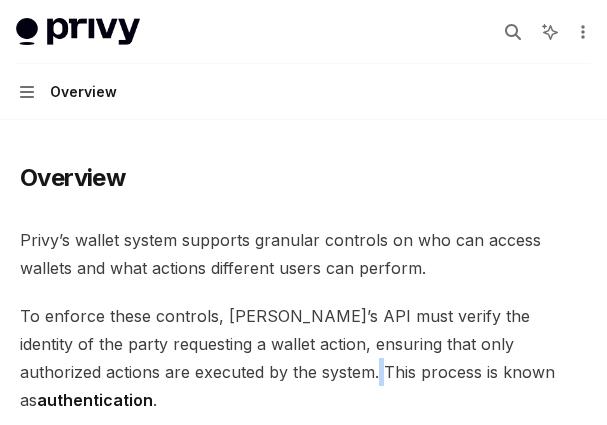 drag, startPoint x: 259, startPoint y: 375, endPoint x: 270, endPoint y: 375, distance: 11 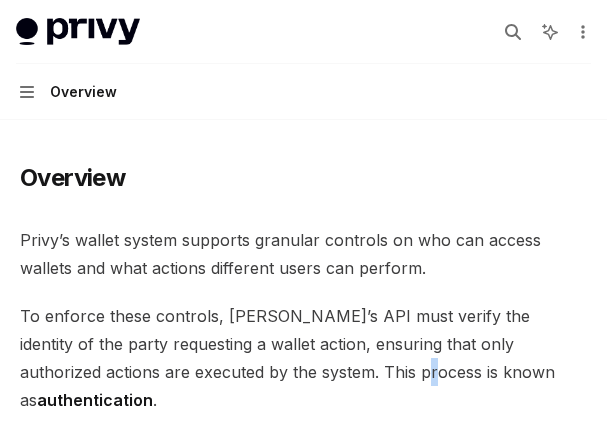 drag, startPoint x: 322, startPoint y: 372, endPoint x: 337, endPoint y: 372, distance: 15 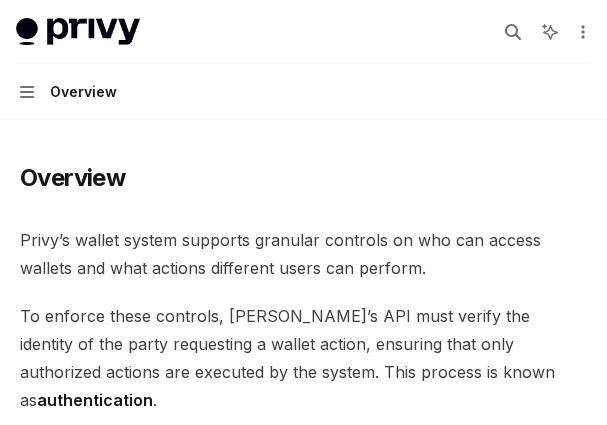 drag, startPoint x: 345, startPoint y: 372, endPoint x: 364, endPoint y: 372, distance: 19 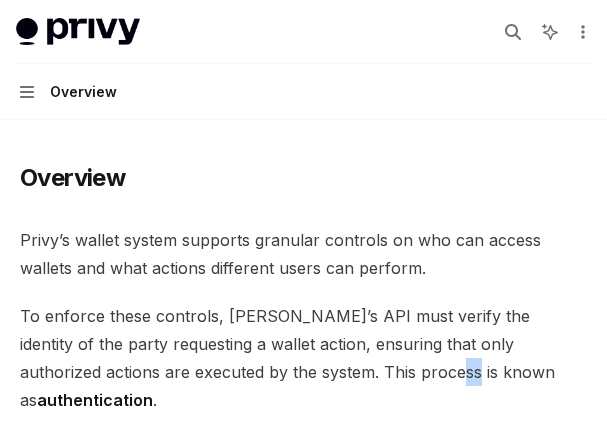 drag, startPoint x: 364, startPoint y: 372, endPoint x: 329, endPoint y: 373, distance: 35.014282 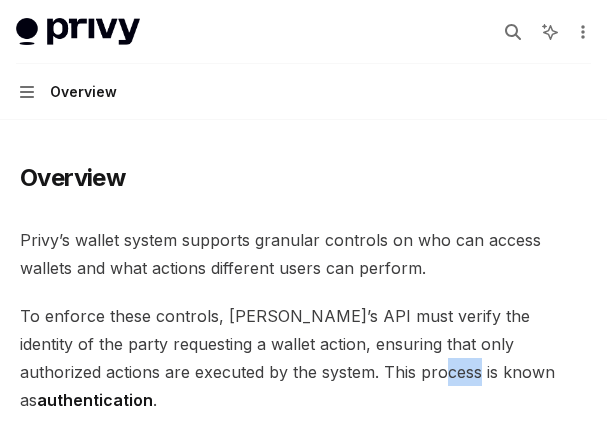 click on "Overview Privy’s wallet system supports granular controls on who can access wallets and what actions different users can perform.
To enforce these controls, [PERSON_NAME]’s API must verify the identity of the party requesting a wallet action, ensuring that only authorized actions are executed by the system. This process is known as  authentication .
Privy supports both  API authentication  and  user authentication  for authenticating access to wallets.
​ API authentication
With  API authentication , Privy authenticates a request from your server directly using an  API secret . This ensures that [PERSON_NAME] only executes requests sent by your servers alone, and no other party.
In addition to the API secret, you can also configure  authorization keys  that control specific wallets, policies, and other resources. Any requests to use or update these resources require a signature from the corresponding authorization key. This allows you to enforce granular controls on all Privy resources.
​
SMS" at bounding box center [303, 1544] 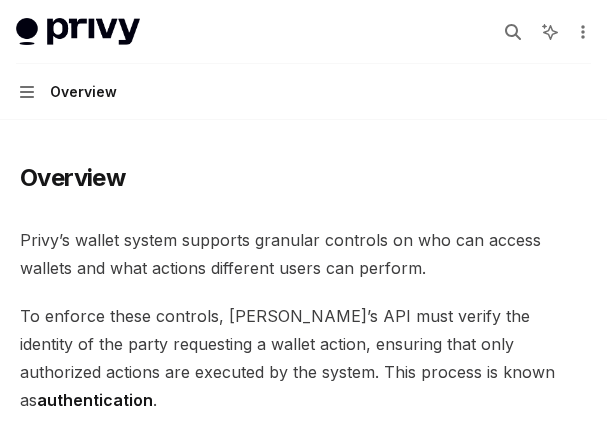 click on "Overview User authentication JWT-based auth Login methods Authentication state Access tokens Logging users out Advanced UI components Overview Privy’s wallet system supports granular controls on who can access wallets and what actions different users can perform.
To enforce these controls, [PERSON_NAME]’s API must verify the identity of the party requesting a wallet action, ensuring that only authorized actions are executed by the system. This process is known as  authentication .
Privy supports both  API authentication  and  user authentication  for authenticating access to wallets.
​ API authentication
With  API authentication , Privy authenticates a request from your server directly using an  API secret . This ensures that [PERSON_NAME] only executes requests sent by your servers alone, and no other party.
In addition to the API secret, you can also configure  authorization keys
​ User authentication
JWT-based authentication
Email  or  SMS
Passkey
OAuth and socials
Wallets" at bounding box center (303, 1464) 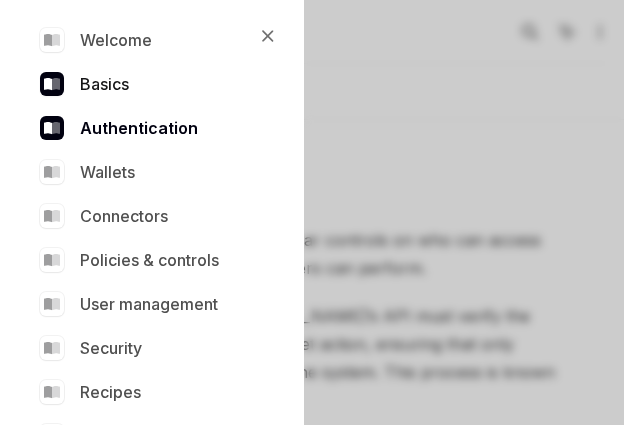 click on "Basics" at bounding box center (148, 84) 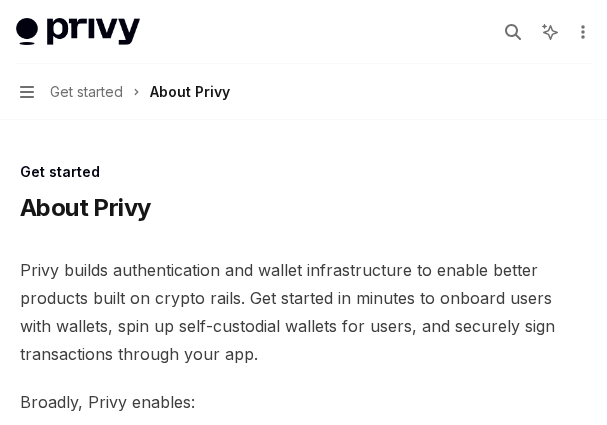 click on "Navigation Get started About Privy" at bounding box center [125, 92] 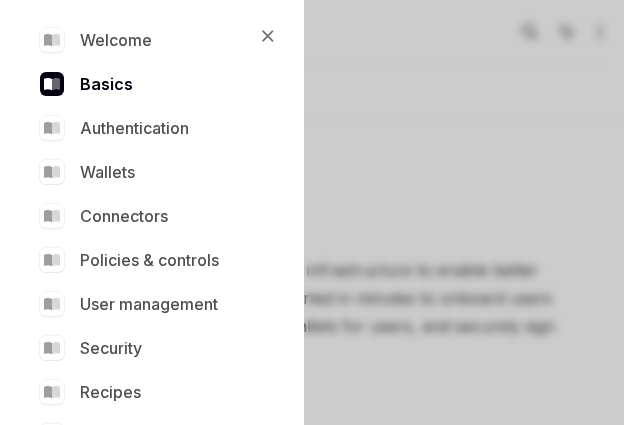 click on "Welcome Basics Authentication Wallets Connectors Policies & controls User management Security Recipes API reference" at bounding box center (148, 238) 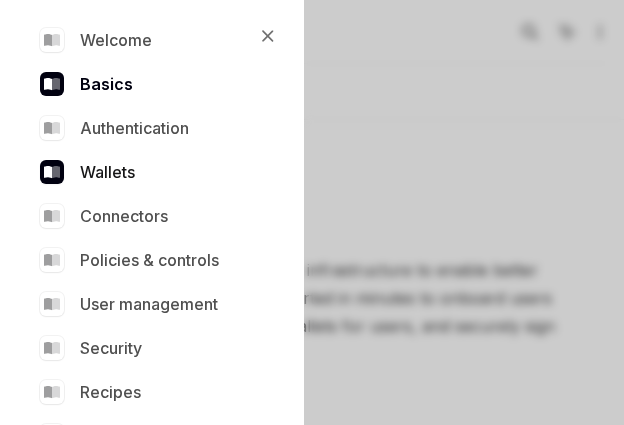 drag, startPoint x: 160, startPoint y: 133, endPoint x: 144, endPoint y: 160, distance: 31.38471 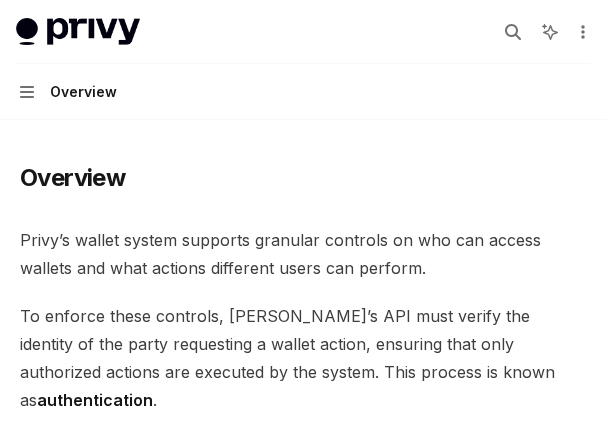 click on "Privy’s wallet system supports granular controls on who can access wallets and what actions different users can perform." at bounding box center (303, 254) 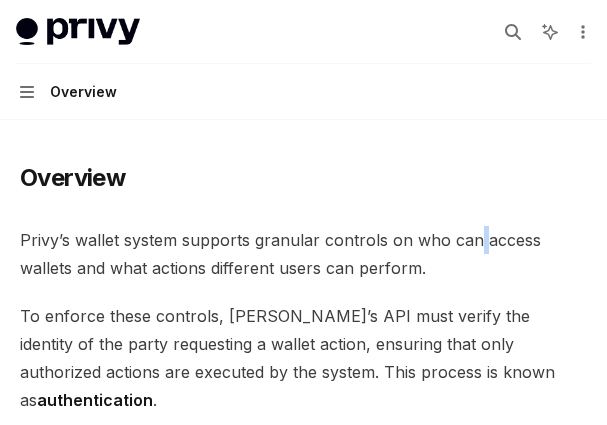 click on "Privy’s wallet system supports granular controls on who can access wallets and what actions different users can perform." at bounding box center (303, 254) 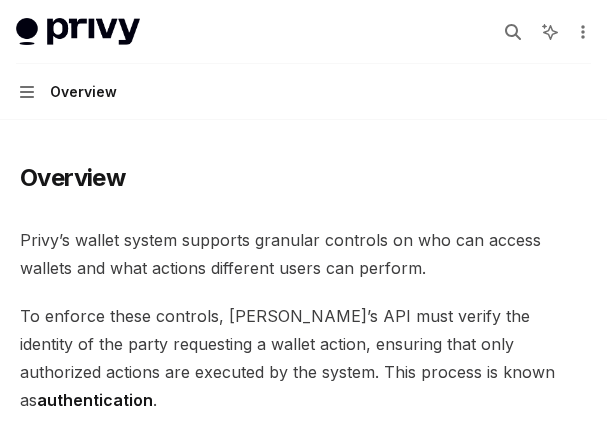click on "Privy’s wallet system supports granular controls on who can access wallets and what actions different users can perform." at bounding box center (303, 254) 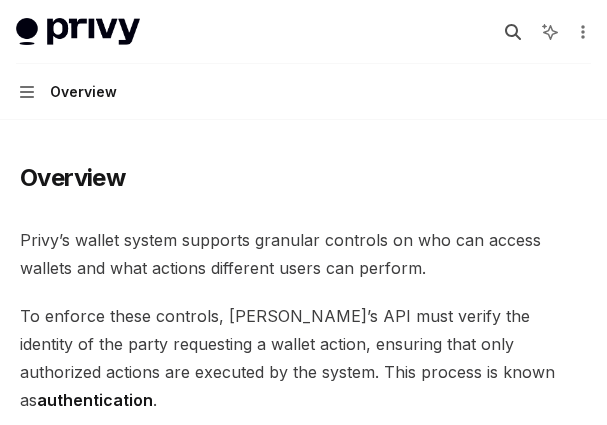 click 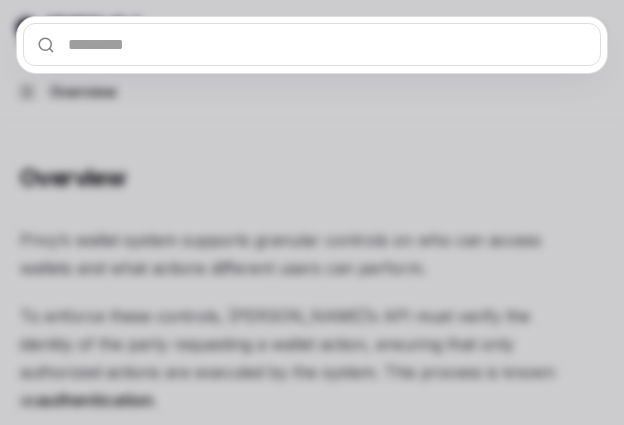 click at bounding box center (312, 44) 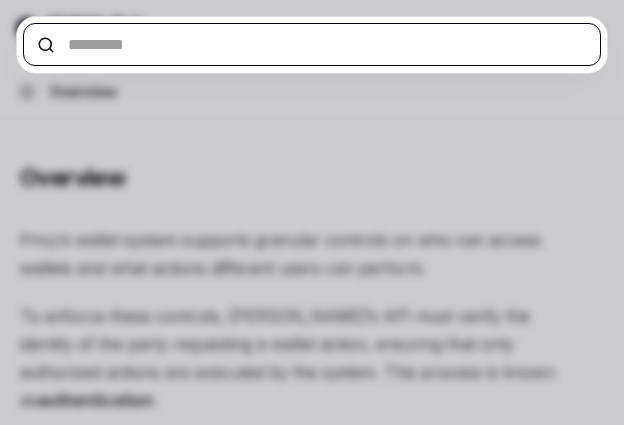 click at bounding box center [312, 44] 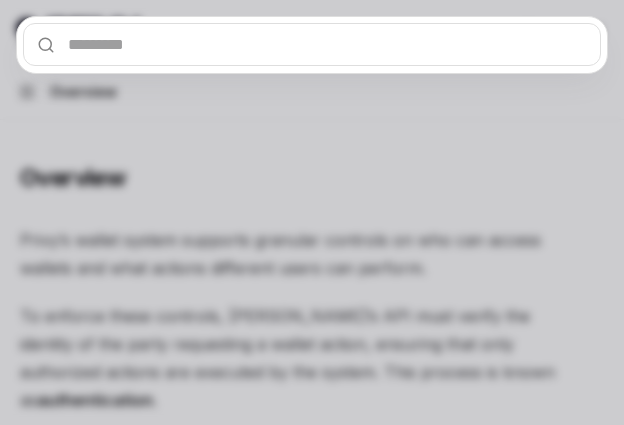 click at bounding box center (312, 212) 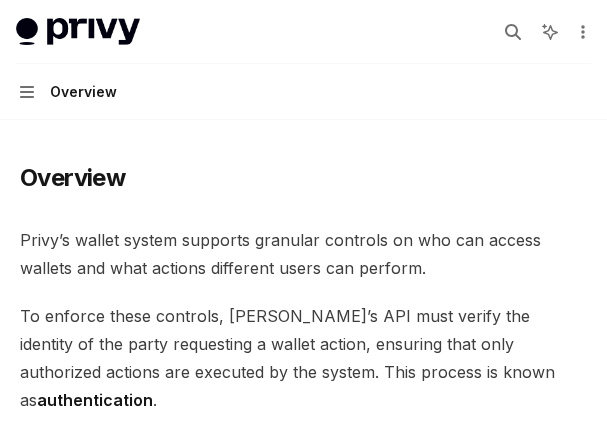 click on "Overview Privy’s wallet system supports granular controls on who can access wallets and what actions different users can perform.
To enforce these controls, [PERSON_NAME]’s API must verify the identity of the party requesting a wallet action, ensuring that only authorized actions are executed by the system. This process is known as  authentication .
Privy supports both  API authentication  and  user authentication  for authenticating access to wallets.
​ API authentication
With  API authentication , Privy authenticates a request from your server directly using an  API secret . This ensures that [PERSON_NAME] only executes requests sent by your servers alone, and no other party.
In addition to the API secret, you can also configure  authorization keys  that control specific wallets, policies, and other resources. Any requests to use or update these resources require a signature from the corresponding authorization key. This allows you to enforce granular controls on all Privy resources.
​
SMS" at bounding box center (303, 1464) 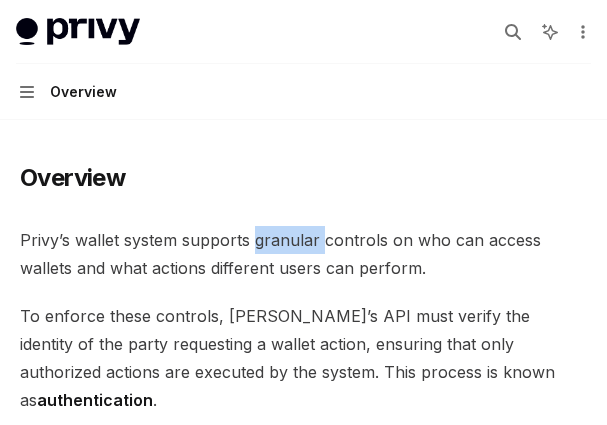 click on "Overview Privy’s wallet system supports granular controls on who can access wallets and what actions different users can perform.
To enforce these controls, [PERSON_NAME]’s API must verify the identity of the party requesting a wallet action, ensuring that only authorized actions are executed by the system. This process is known as  authentication .
Privy supports both  API authentication  and  user authentication  for authenticating access to wallets.
​ API authentication
With  API authentication , Privy authenticates a request from your server directly using an  API secret . This ensures that [PERSON_NAME] only executes requests sent by your servers alone, and no other party.
In addition to the API secret, you can also configure  authorization keys  that control specific wallets, policies, and other resources. Any requests to use or update these resources require a signature from the corresponding authorization key. This allows you to enforce granular controls on all Privy resources.
​
SMS" at bounding box center (303, 1544) 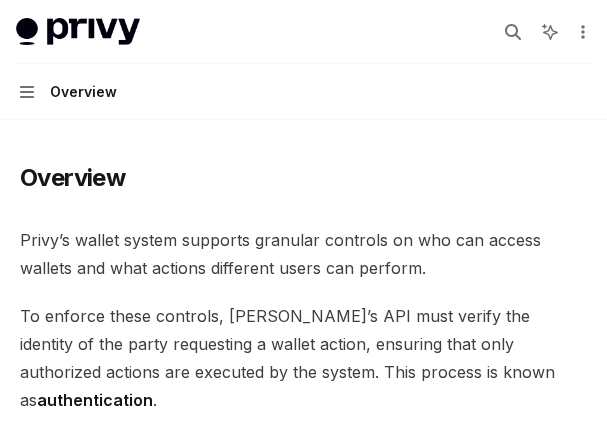 click on "Overview Privy’s wallet system supports granular controls on who can access wallets and what actions different users can perform.
To enforce these controls, [PERSON_NAME]’s API must verify the identity of the party requesting a wallet action, ensuring that only authorized actions are executed by the system. This process is known as  authentication .
Privy supports both  API authentication  and  user authentication  for authenticating access to wallets.
​ API authentication
With  API authentication , Privy authenticates a request from your server directly using an  API secret . This ensures that [PERSON_NAME] only executes requests sent by your servers alone, and no other party.
In addition to the API secret, you can also configure  authorization keys  that control specific wallets, policies, and other resources. Any requests to use or update these resources require a signature from the corresponding authorization key. This allows you to enforce granular controls on all Privy resources.
​
SMS" at bounding box center (303, 1544) 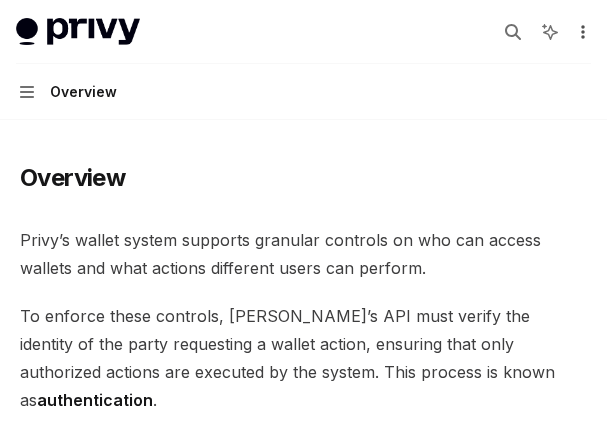 click 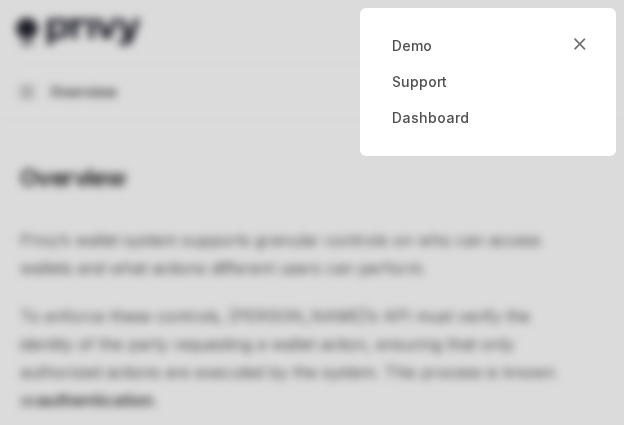 click at bounding box center (312, 212) 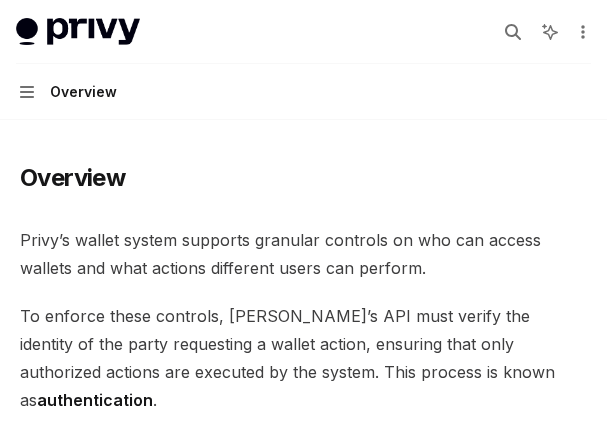 click on "Privy docs  home page Search... Ctrl  K Ask AI Demo Support Dashboard Dashboard Search... Navigation Overview" at bounding box center [303, 60] 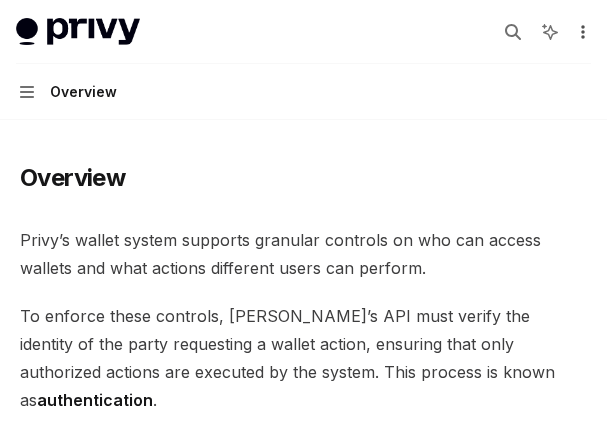 click 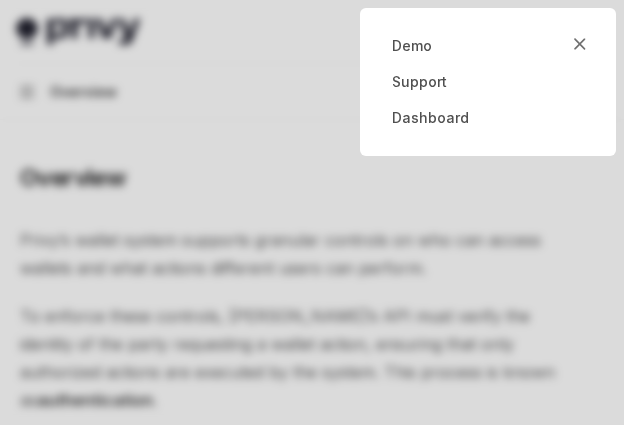 click at bounding box center (312, 212) 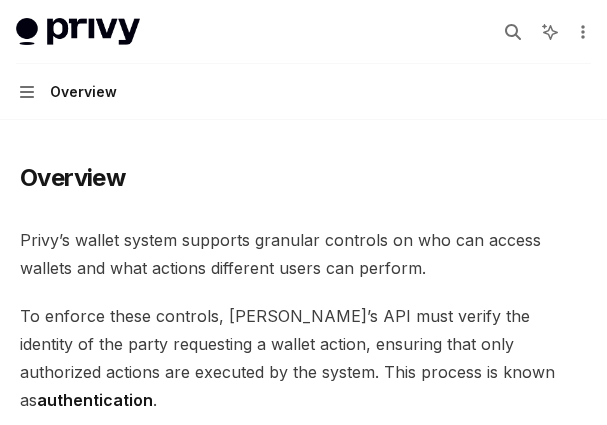 click on "Overview Privy’s wallet system supports granular controls on who can access wallets and what actions different users can perform.
To enforce these controls, [PERSON_NAME]’s API must verify the identity of the party requesting a wallet action, ensuring that only authorized actions are executed by the system. This process is known as  authentication .
Privy supports both  API authentication  and  user authentication  for authenticating access to wallets.
​ API authentication
With  API authentication , Privy authenticates a request from your server directly using an  API secret . This ensures that [PERSON_NAME] only executes requests sent by your servers alone, and no other party.
In addition to the API secret, you can also configure  authorization keys  that control specific wallets, policies, and other resources. Any requests to use or update these resources require a signature from the corresponding authorization key. This allows you to enforce granular controls on all Privy resources.
​
SMS" at bounding box center (303, 1464) 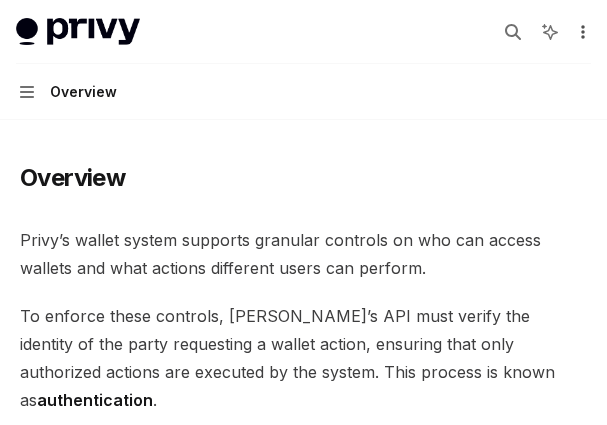 click 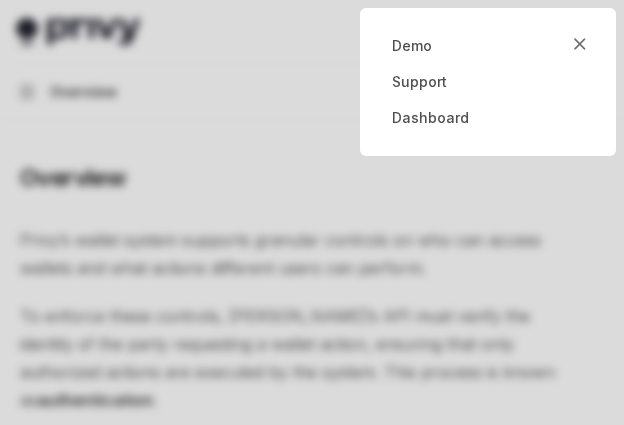 click at bounding box center [312, 212] 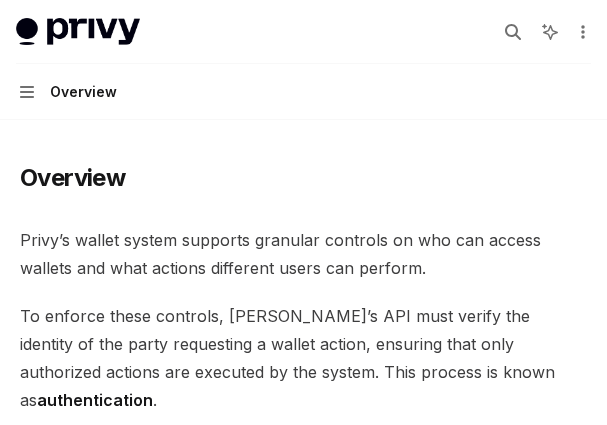 click on "Privy’s wallet system supports granular controls on who can access wallets and what actions different users can perform." at bounding box center [303, 254] 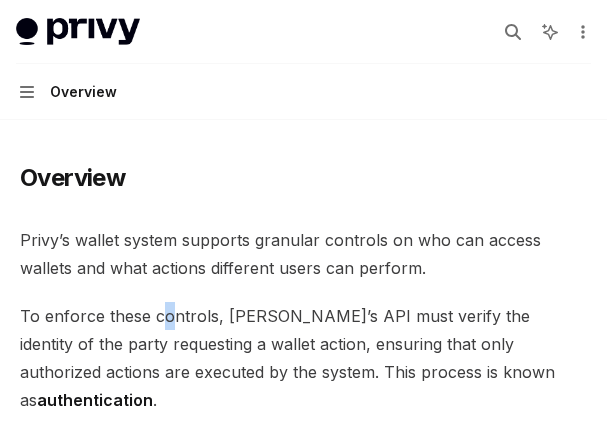 click on "To enforce these controls, [PERSON_NAME]’s API must verify the identity of the party requesting a wallet action, ensuring that only authorized actions are executed by the system. This process is known as  authentication ." at bounding box center [303, 358] 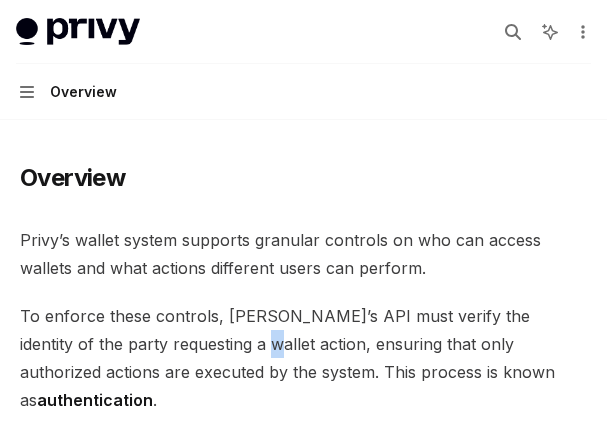 drag, startPoint x: 177, startPoint y: 333, endPoint x: 187, endPoint y: 335, distance: 10.198039 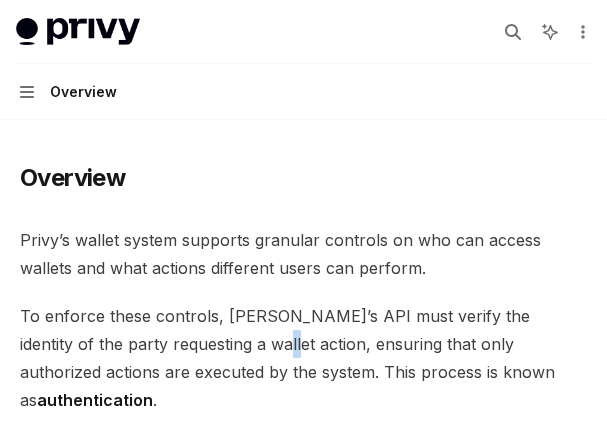 drag, startPoint x: 196, startPoint y: 342, endPoint x: 232, endPoint y: 358, distance: 39.39543 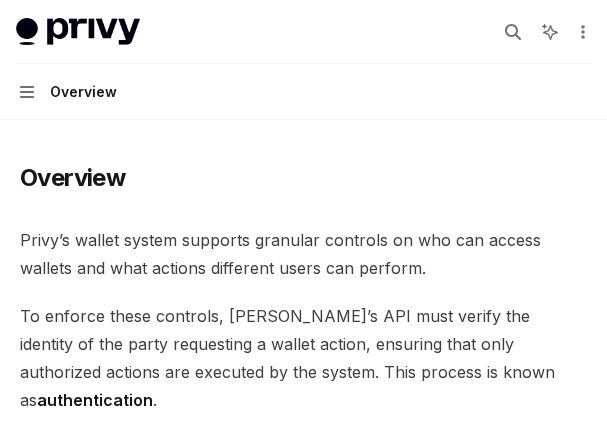 drag, startPoint x: 236, startPoint y: 360, endPoint x: 259, endPoint y: 375, distance: 27.45906 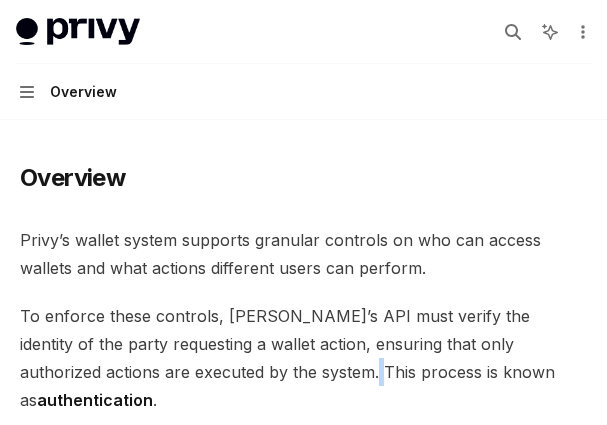 drag, startPoint x: 259, startPoint y: 375, endPoint x: 272, endPoint y: 374, distance: 13.038404 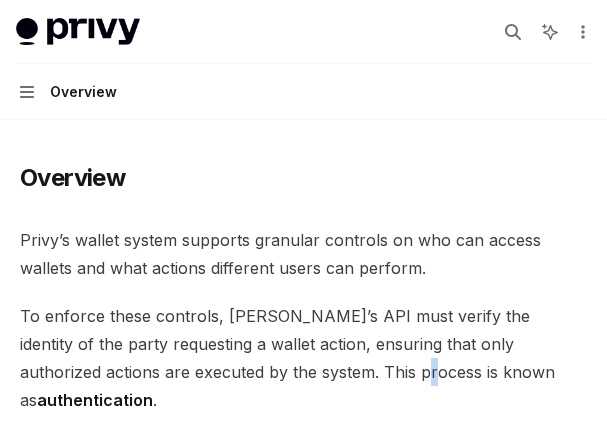 drag, startPoint x: 322, startPoint y: 372, endPoint x: 337, endPoint y: 372, distance: 15 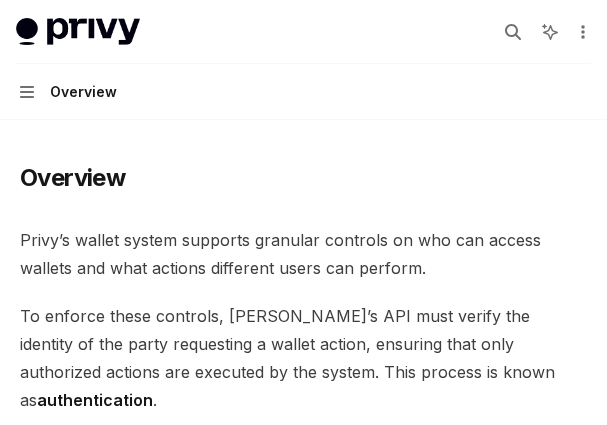 drag, startPoint x: 345, startPoint y: 372, endPoint x: 364, endPoint y: 372, distance: 19 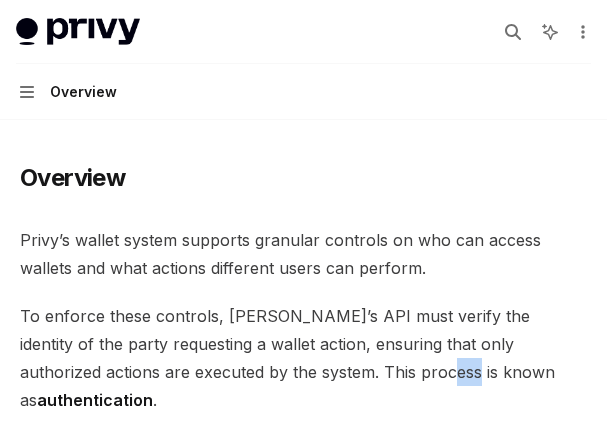 drag, startPoint x: 364, startPoint y: 372, endPoint x: 324, endPoint y: 373, distance: 40.012497 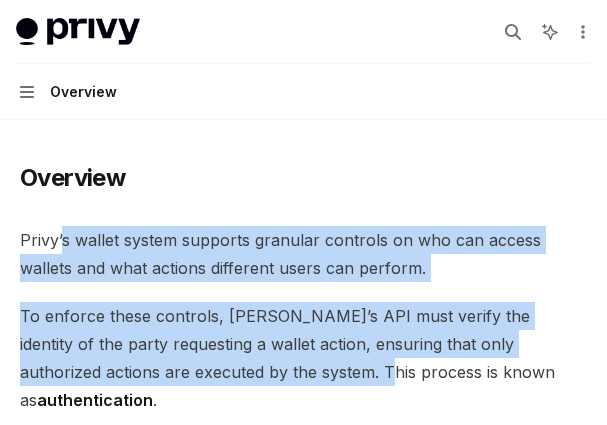 click on "Privy’s wallet system supports granular controls on who can access wallets and what actions different users can perform." at bounding box center (303, 254) 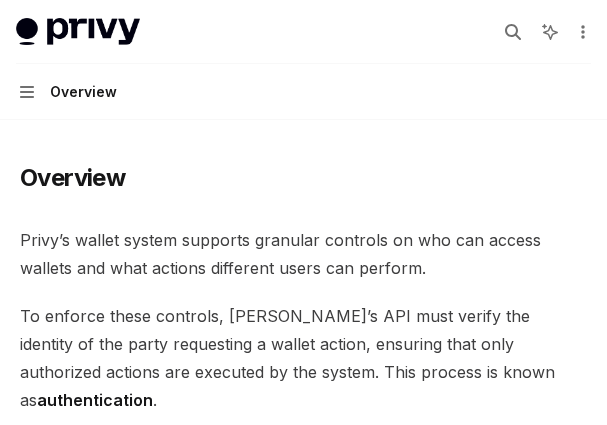 click on "Overview Privy’s wallet system supports granular controls on who can access wallets and what actions different users can perform.
To enforce these controls, [PERSON_NAME]’s API must verify the identity of the party requesting a wallet action, ensuring that only authorized actions are executed by the system. This process is known as  authentication .
Privy supports both  API authentication  and  user authentication  for authenticating access to wallets.
​ API authentication
With  API authentication , Privy authenticates a request from your server directly using an  API secret . This ensures that [PERSON_NAME] only executes requests sent by your servers alone, and no other party.
In addition to the API secret, you can also configure  authorization keys  that control specific wallets, policies, and other resources. Any requests to use or update these resources require a signature from the corresponding authorization key. This allows you to enforce granular controls on all Privy resources.
​
SMS" at bounding box center (303, 1544) 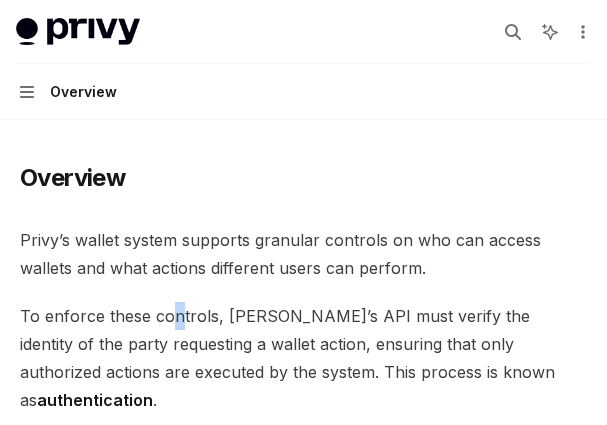 click on "To enforce these controls, [PERSON_NAME]’s API must verify the identity of the party requesting a wallet action, ensuring that only authorized actions are executed by the system. This process is known as  authentication ." at bounding box center (303, 358) 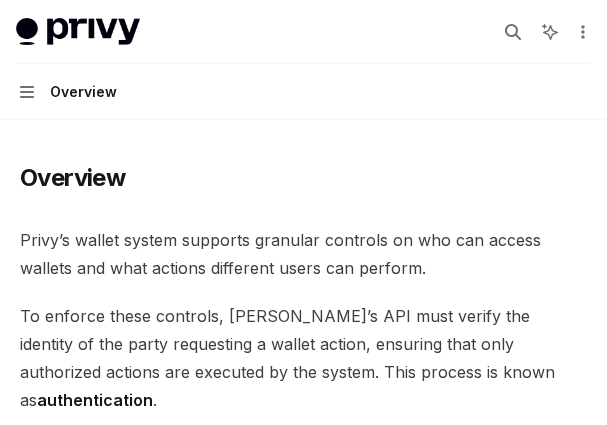 click on "To enforce these controls, [PERSON_NAME]’s API must verify the identity of the party requesting a wallet action, ensuring that only authorized actions are executed by the system. This process is known as  authentication ." at bounding box center (303, 358) 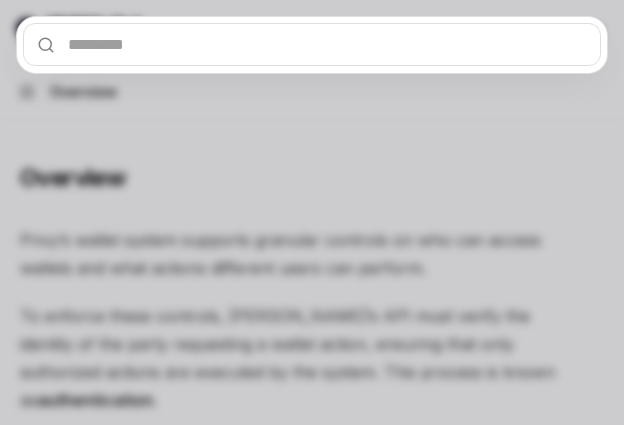 click at bounding box center (312, 44) 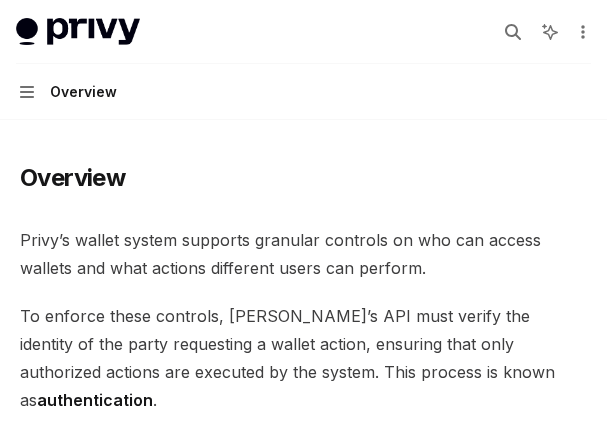 click on "Overview Privy’s wallet system supports granular controls on who can access wallets and what actions different users can perform.
To enforce these controls, [PERSON_NAME]’s API must verify the identity of the party requesting a wallet action, ensuring that only authorized actions are executed by the system. This process is known as  authentication .
Privy supports both  API authentication  and  user authentication  for authenticating access to wallets.
​ API authentication
With  API authentication , Privy authenticates a request from your server directly using an  API secret . This ensures that [PERSON_NAME] only executes requests sent by your servers alone, and no other party.
In addition to the API secret, you can also configure  authorization keys  that control specific wallets, policies, and other resources. Any requests to use or update these resources require a signature from the corresponding authorization key. This allows you to enforce granular controls on all Privy resources.
​
SMS" at bounding box center [303, 1544] 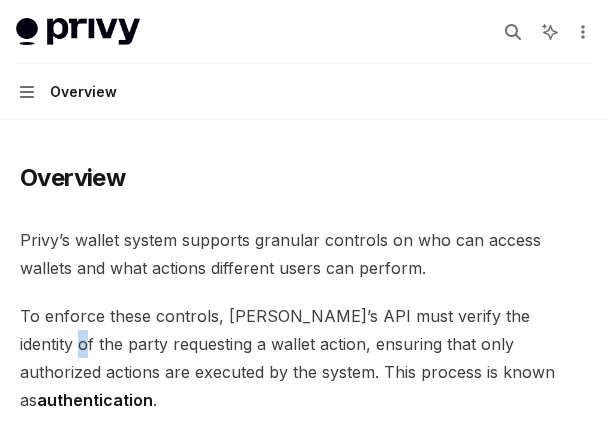 click on "To enforce these controls, [PERSON_NAME]’s API must verify the identity of the party requesting a wallet action, ensuring that only authorized actions are executed by the system. This process is known as  authentication ." at bounding box center (303, 358) 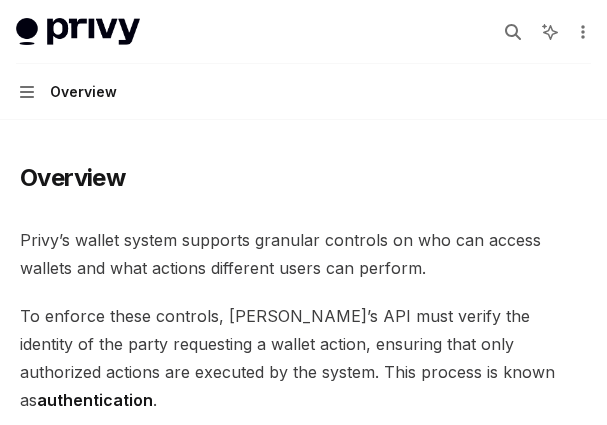 click on "authentication" at bounding box center [95, 400] 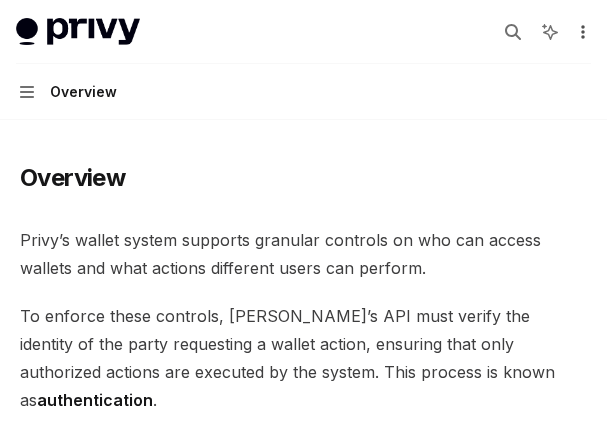 click 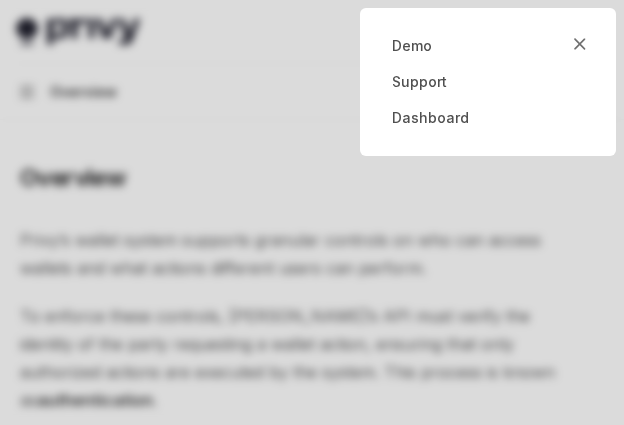 click at bounding box center (312, 212) 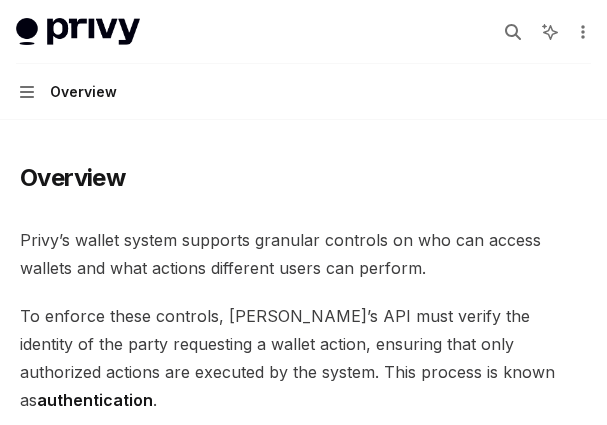 click on "Privy’s wallet system supports granular controls on who can access wallets and what actions different users can perform.
To enforce these controls, [PERSON_NAME]’s API must verify the identity of the party requesting a wallet action, ensuring that only authorized actions are executed by the system. This process is known as  authentication .
Privy supports both  API authentication  and  user authentication  for authenticating access to wallets.
​ API authentication
With  API authentication , Privy authenticates a request from your server directly using an  API secret . This ensures that [PERSON_NAME] only executes requests sent by your servers alone, and no other party.
In addition to the API secret, you can also configure  authorization keys  that control specific wallets, policies, and other resources. Any requests to use or update these resources require a signature from the corresponding authorization key. This allows you to enforce granular controls on all Privy resources.
​ User authentication" at bounding box center [303, 1427] 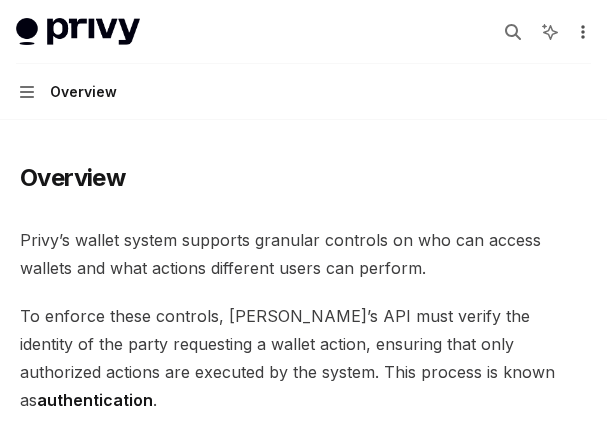 click 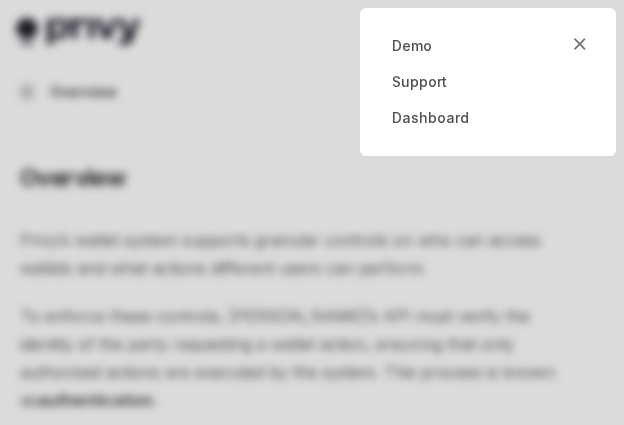 click at bounding box center (312, 212) 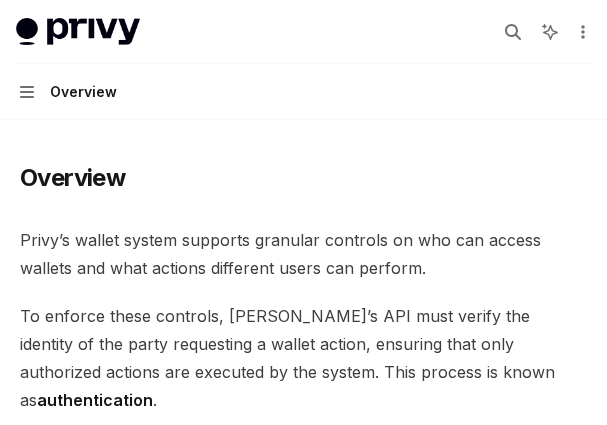 click on "Overview Privy’s wallet system supports granular controls on who can access wallets and what actions different users can perform.
To enforce these controls, [PERSON_NAME]’s API must verify the identity of the party requesting a wallet action, ensuring that only authorized actions are executed by the system. This process is known as  authentication .
Privy supports both  API authentication  and  user authentication  for authenticating access to wallets.
​ API authentication
With  API authentication , Privy authenticates a request from your server directly using an  API secret . This ensures that [PERSON_NAME] only executes requests sent by your servers alone, and no other party.
In addition to the API secret, you can also configure  authorization keys  that control specific wallets, policies, and other resources. Any requests to use or update these resources require a signature from the corresponding authorization key. This allows you to enforce granular controls on all Privy resources.
​
SMS" at bounding box center (303, 1544) 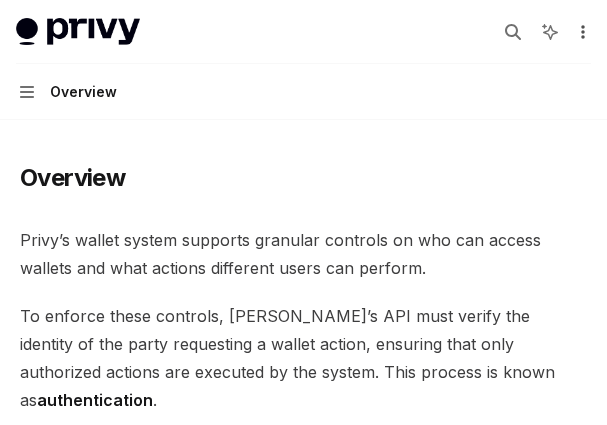 click 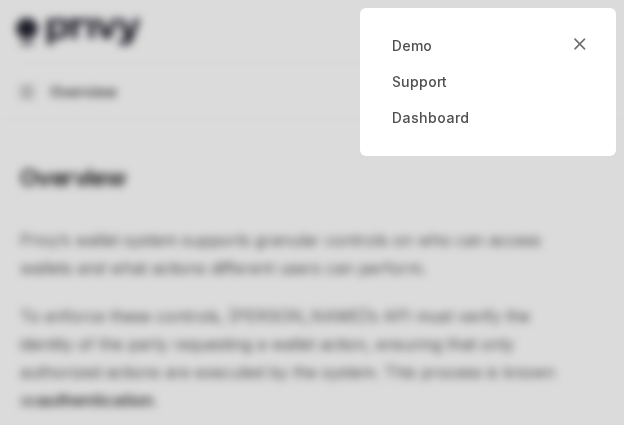 click at bounding box center [312, 212] 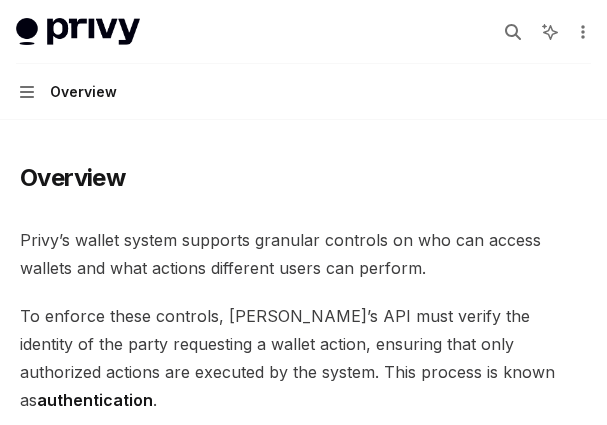 click on "Privy docs  home page" at bounding box center (248, 32) 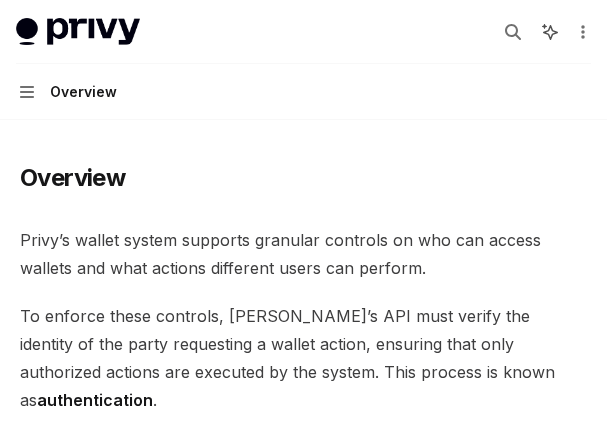 click 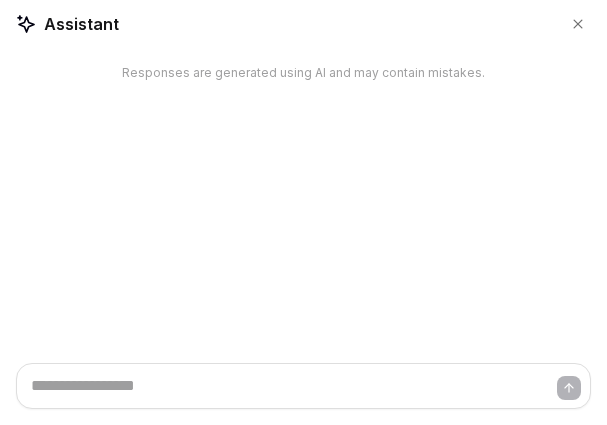 type on "*" 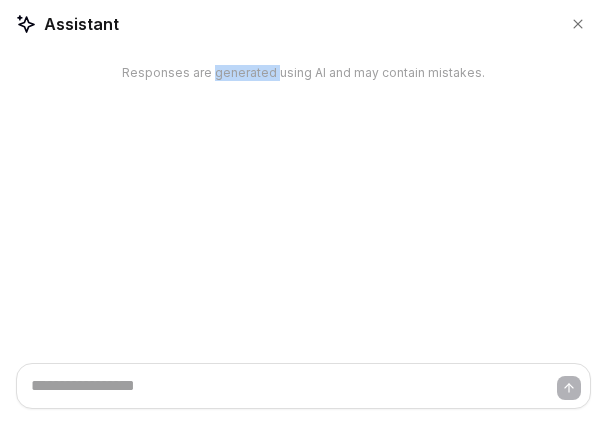 click on "Responses are generated using AI and may contain mistakes." at bounding box center (303, 206) 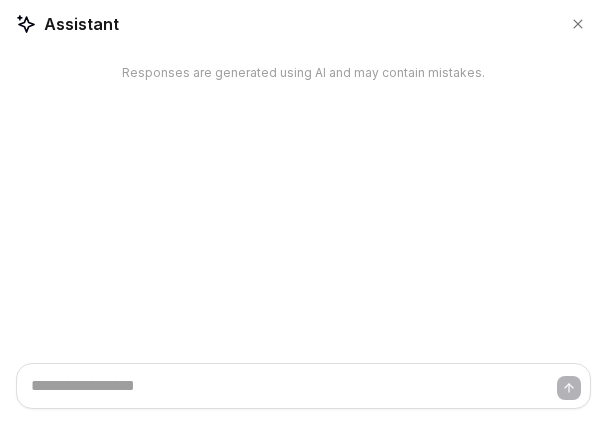 click on "Responses are generated using AI and may contain mistakes." at bounding box center [303, 206] 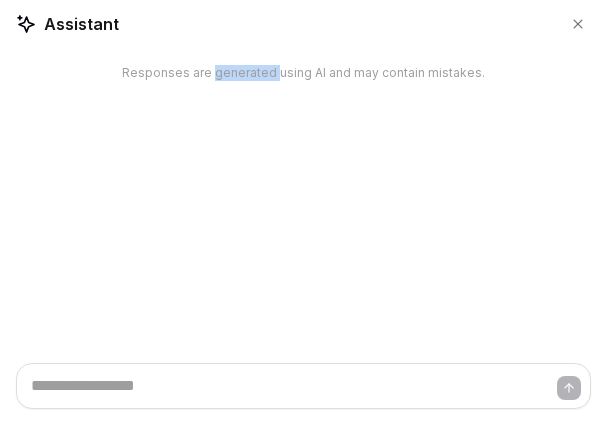 click on "Responses are generated using AI and may contain mistakes." at bounding box center [303, 206] 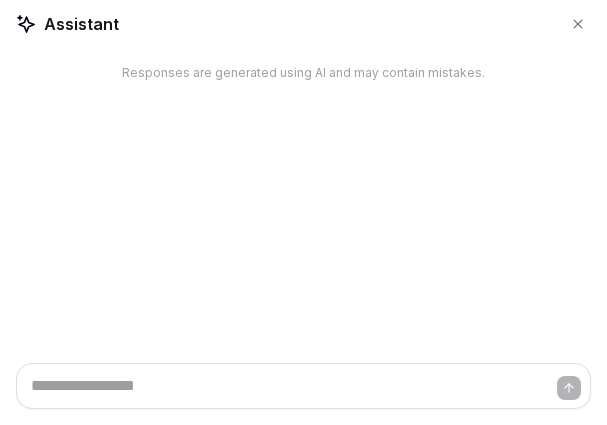 click on "Responses are generated using AI and may contain mistakes." at bounding box center (303, 206) 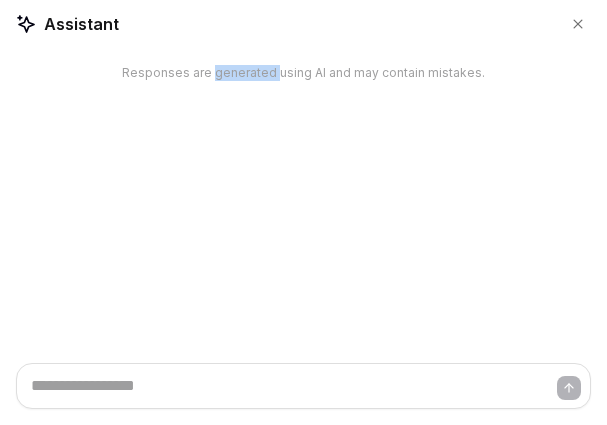 click on "Responses are generated using AI and may contain mistakes." at bounding box center [303, 206] 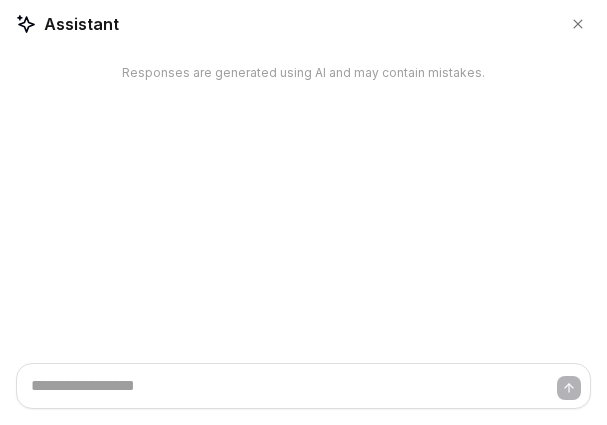 click on "Responses are generated using AI and may contain mistakes." at bounding box center (303, 206) 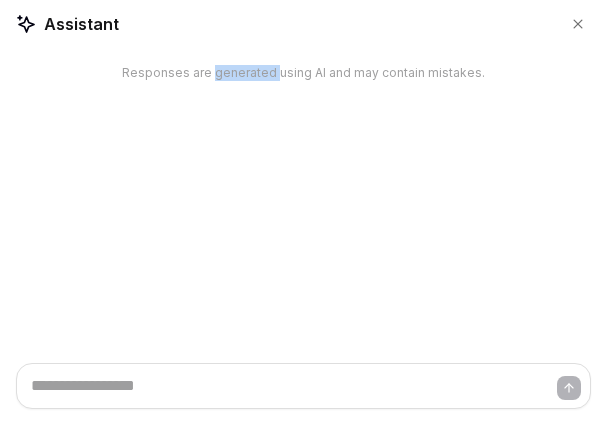 click on "Responses are generated using AI and may contain mistakes." at bounding box center (303, 206) 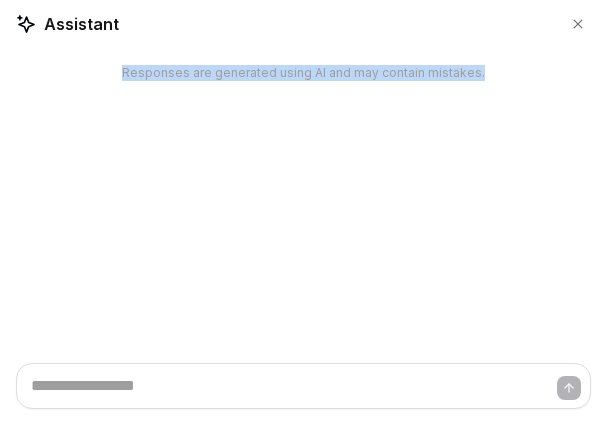 click on "Responses are generated using AI and may contain mistakes." at bounding box center (303, 206) 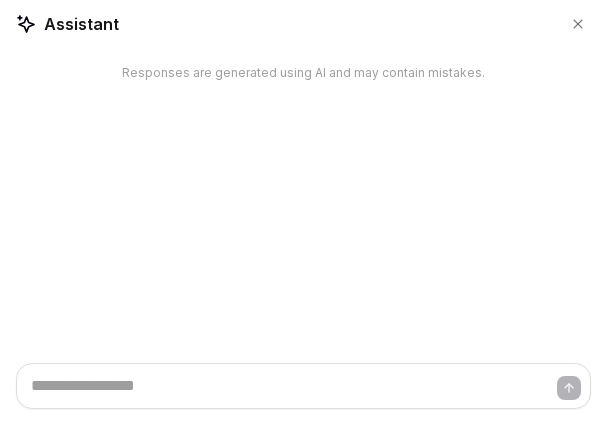scroll, scrollTop: 372, scrollLeft: 0, axis: vertical 